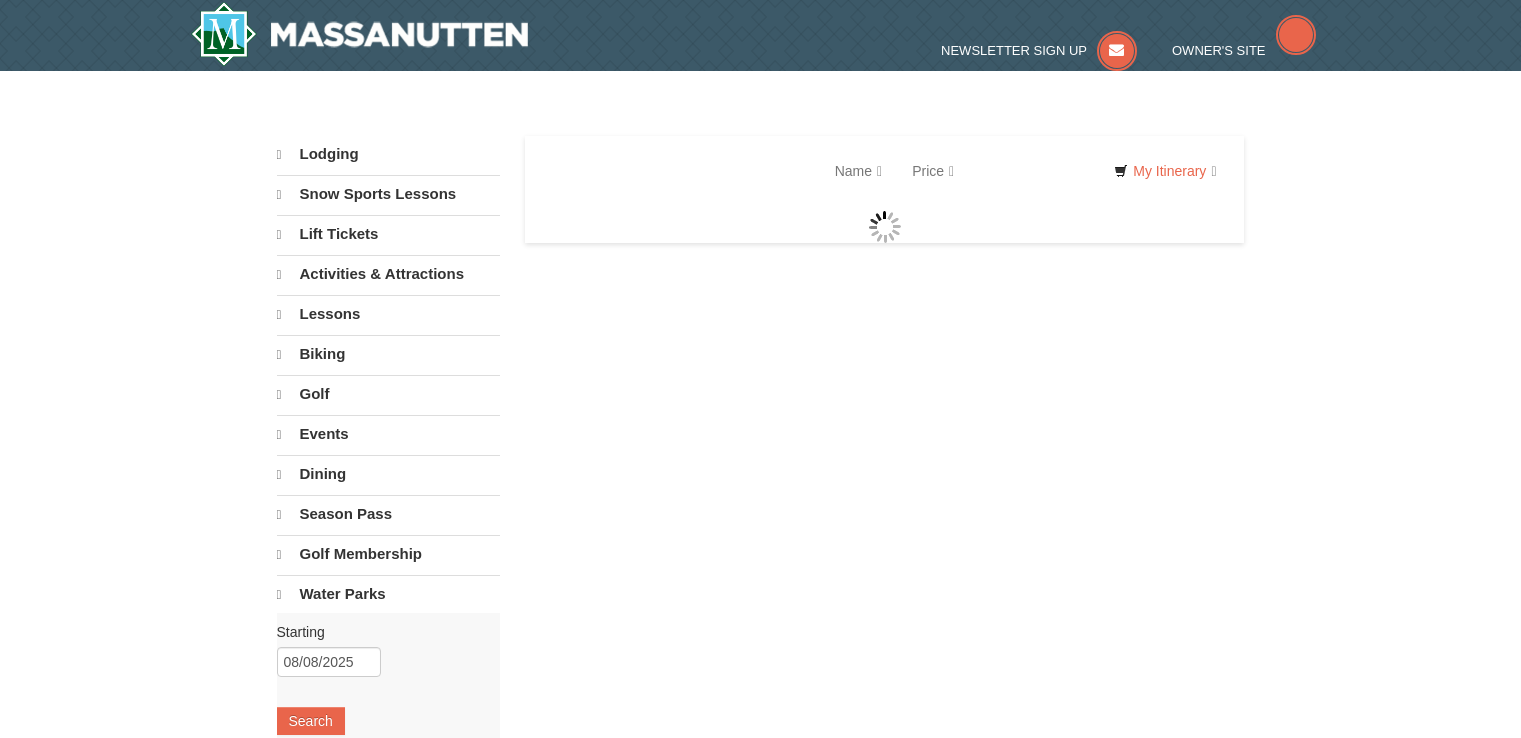 scroll, scrollTop: 0, scrollLeft: 0, axis: both 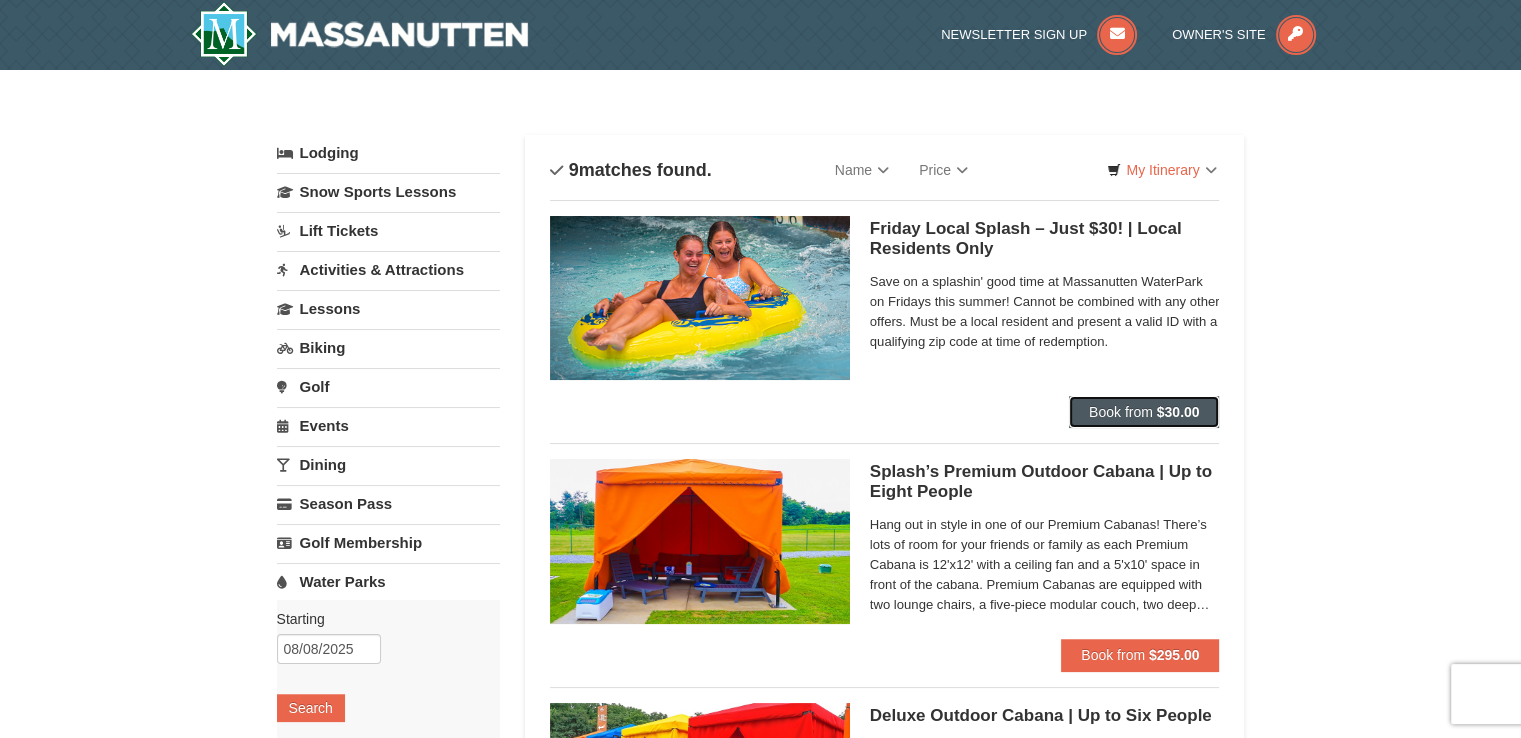click on "Book from   $30.00" at bounding box center (1144, 412) 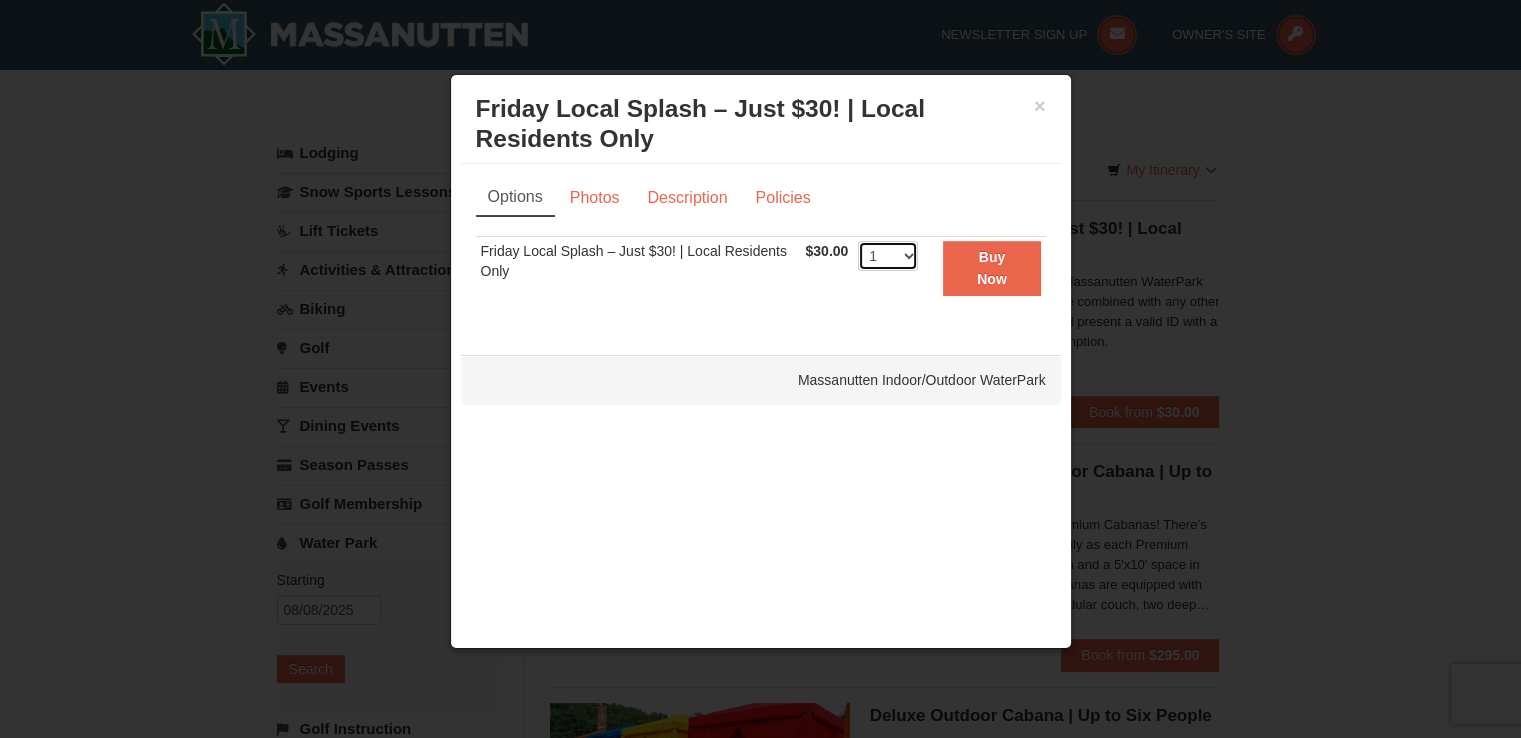 click on "1 2 3 4 5 6 7 8 9 10 11 12 13 14 15 16 17 18 19 20 21 22 23 24 25 26 27 28 29 30 31 32 33 34 35 36 37 38 39 40 41 42 43 44 45 46 47 48 49 50" at bounding box center [888, 256] 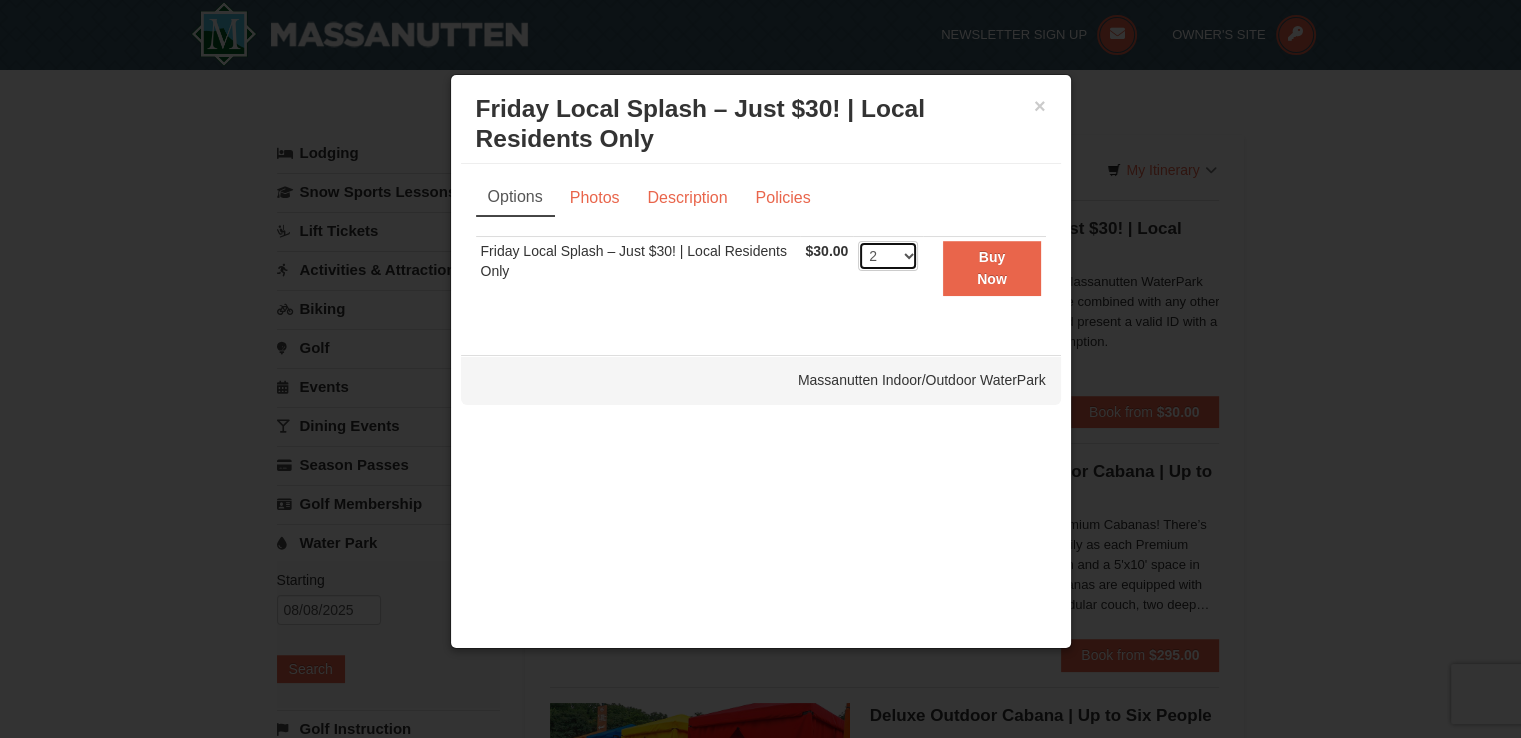 click on "1 2 3 4 5 6 7 8 9 10 11 12 13 14 15 16 17 18 19 20 21 22 23 24 25 26 27 28 29 30 31 32 33 34 35 36 37 38 39 40 41 42 43 44 45 46 47 48 49 50" at bounding box center [888, 256] 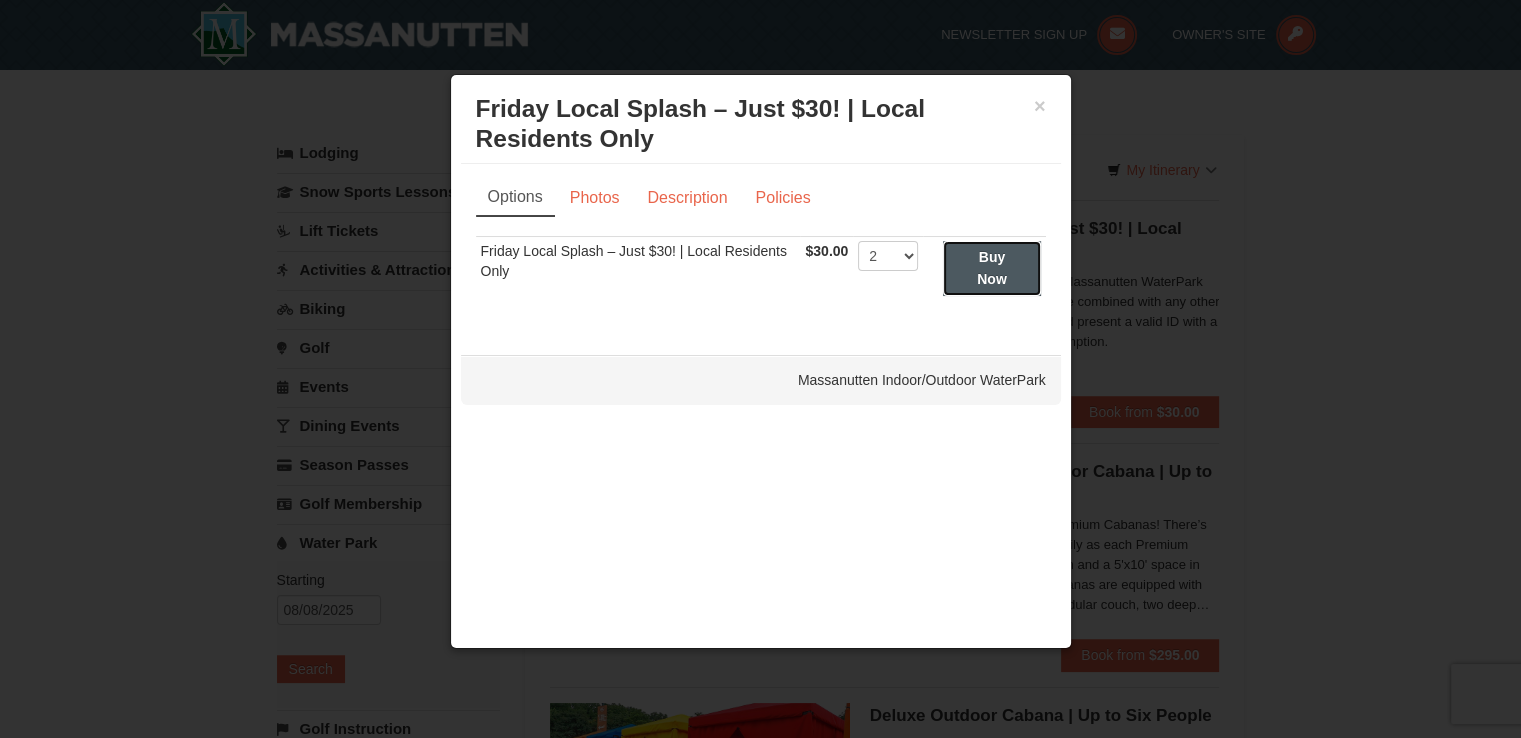 click on "Buy Now" at bounding box center [992, 268] 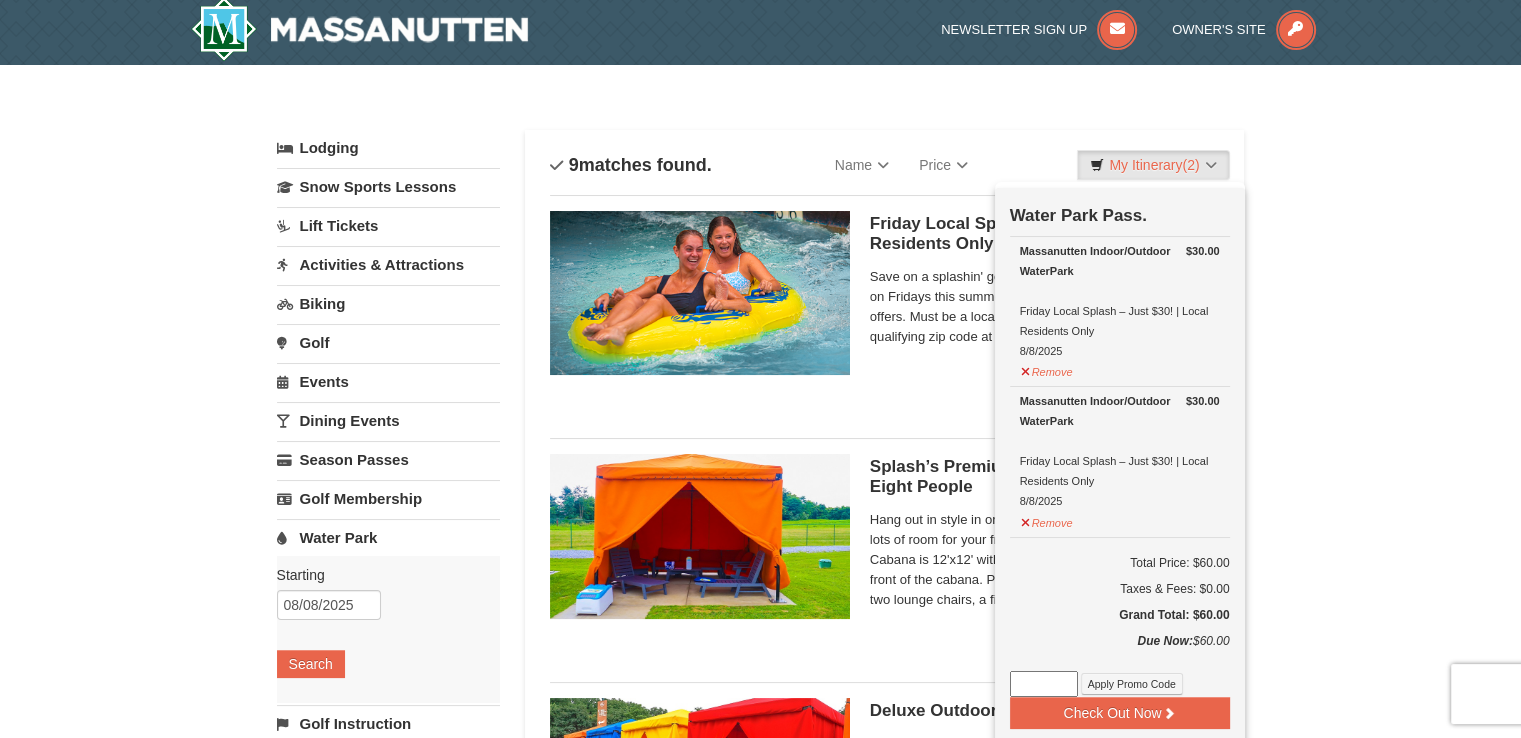 scroll, scrollTop: 6, scrollLeft: 0, axis: vertical 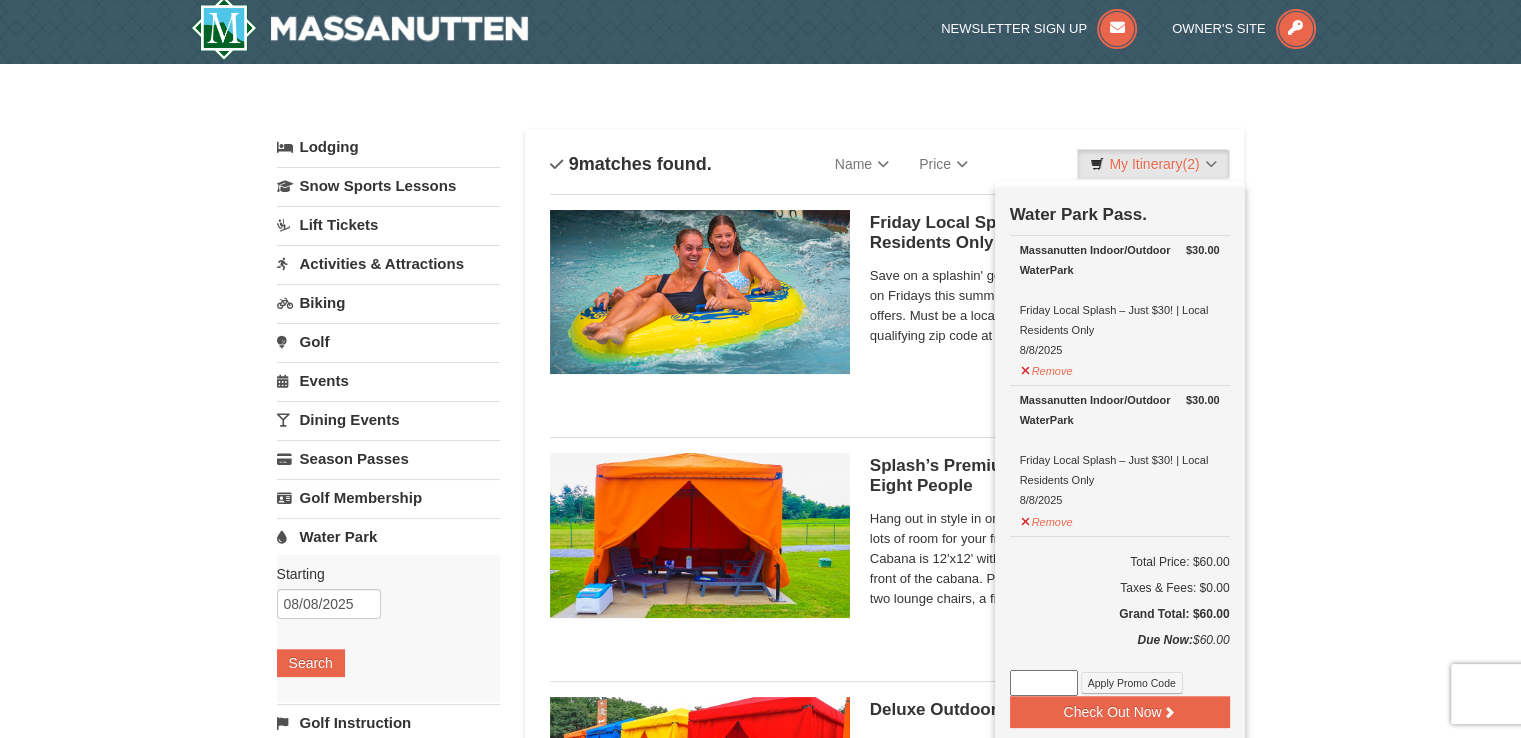 click on "×
Categories
List
Filter
My Itinerary (2)
Check Out Now
Water Park Pass.
$30.00
Massanutten Indoor/Outdoor WaterPark
Friday Local Splash – Just $30! | Local Residents Only
8/8/2025" at bounding box center [760, 1252] 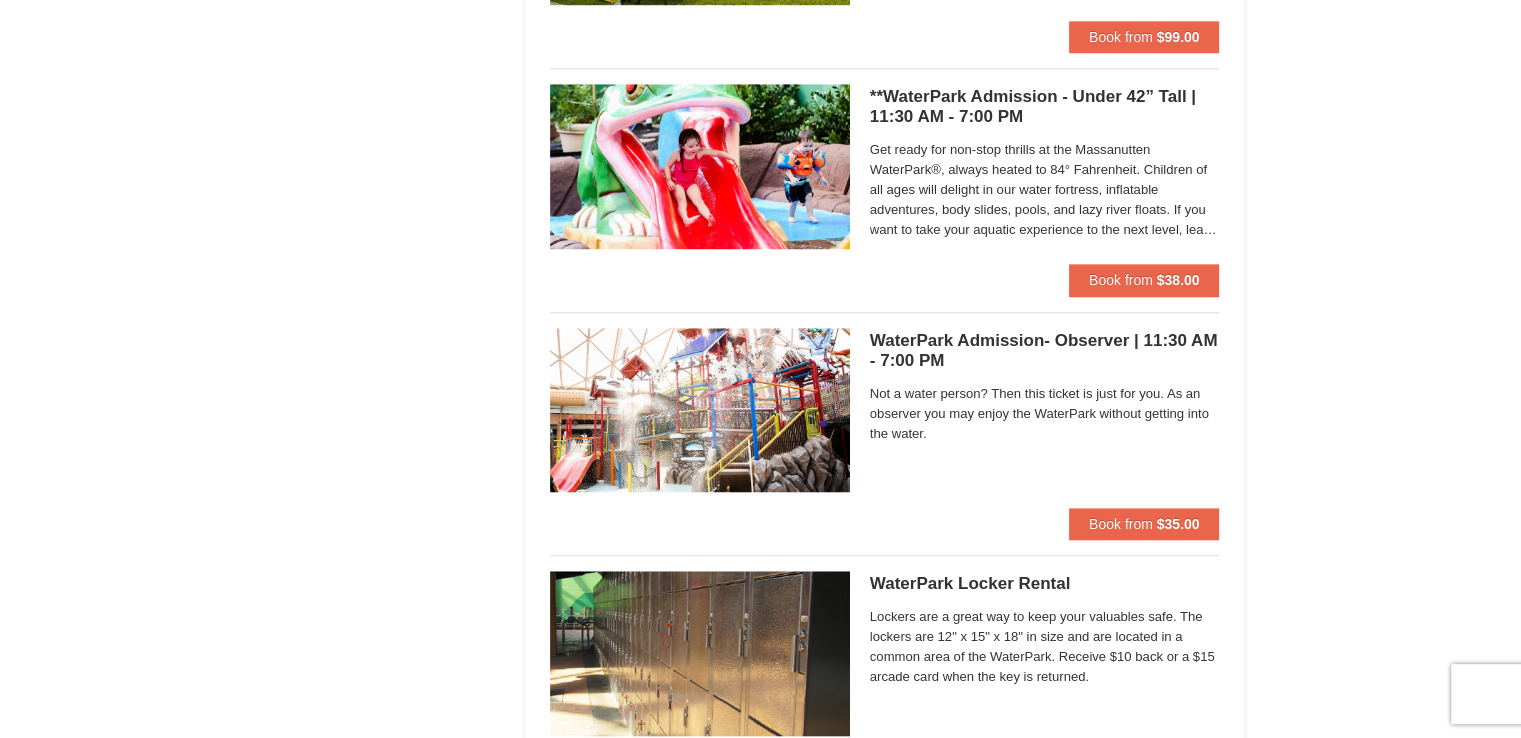 scroll, scrollTop: 1924, scrollLeft: 0, axis: vertical 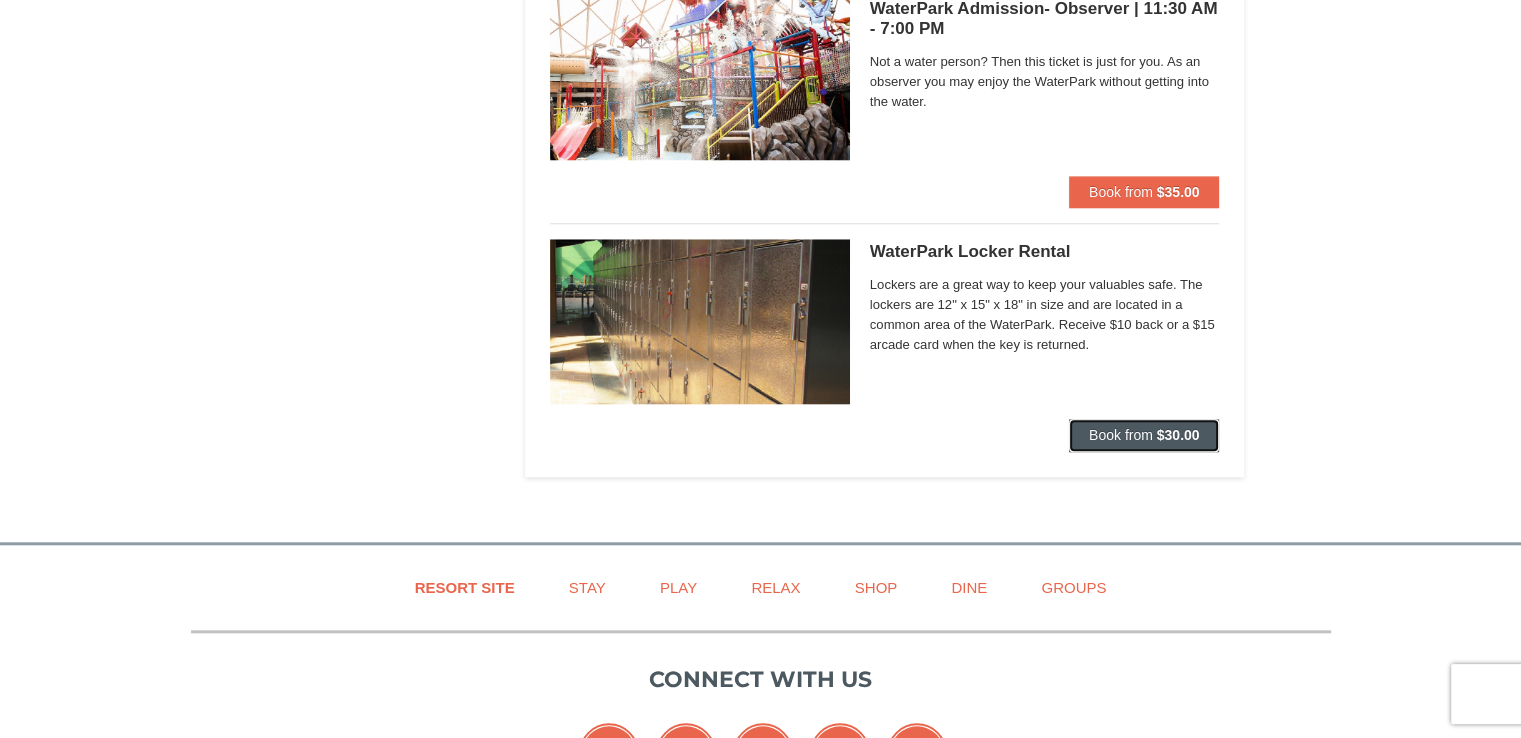 click on "Book from" at bounding box center [1121, 435] 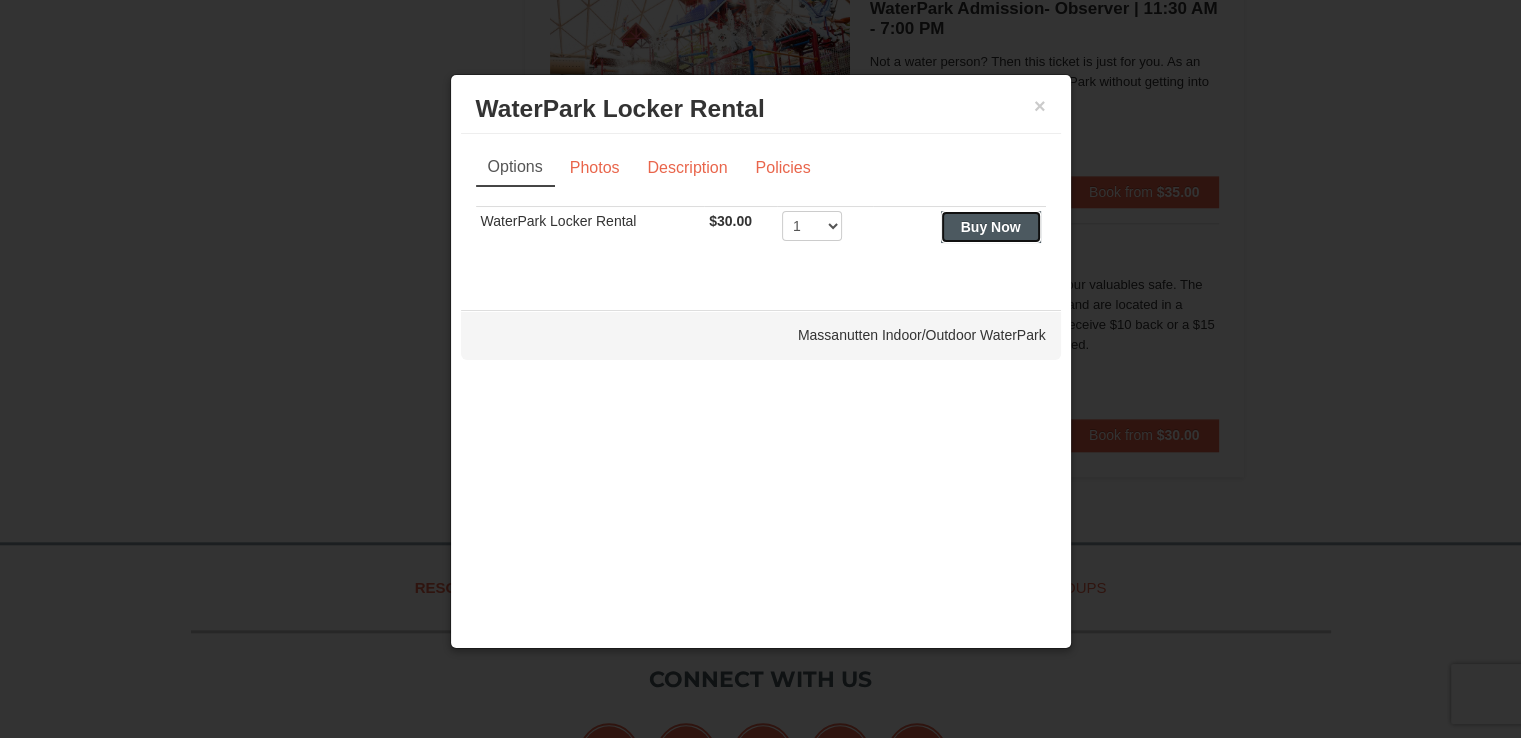 click on "Buy Now" at bounding box center (991, 227) 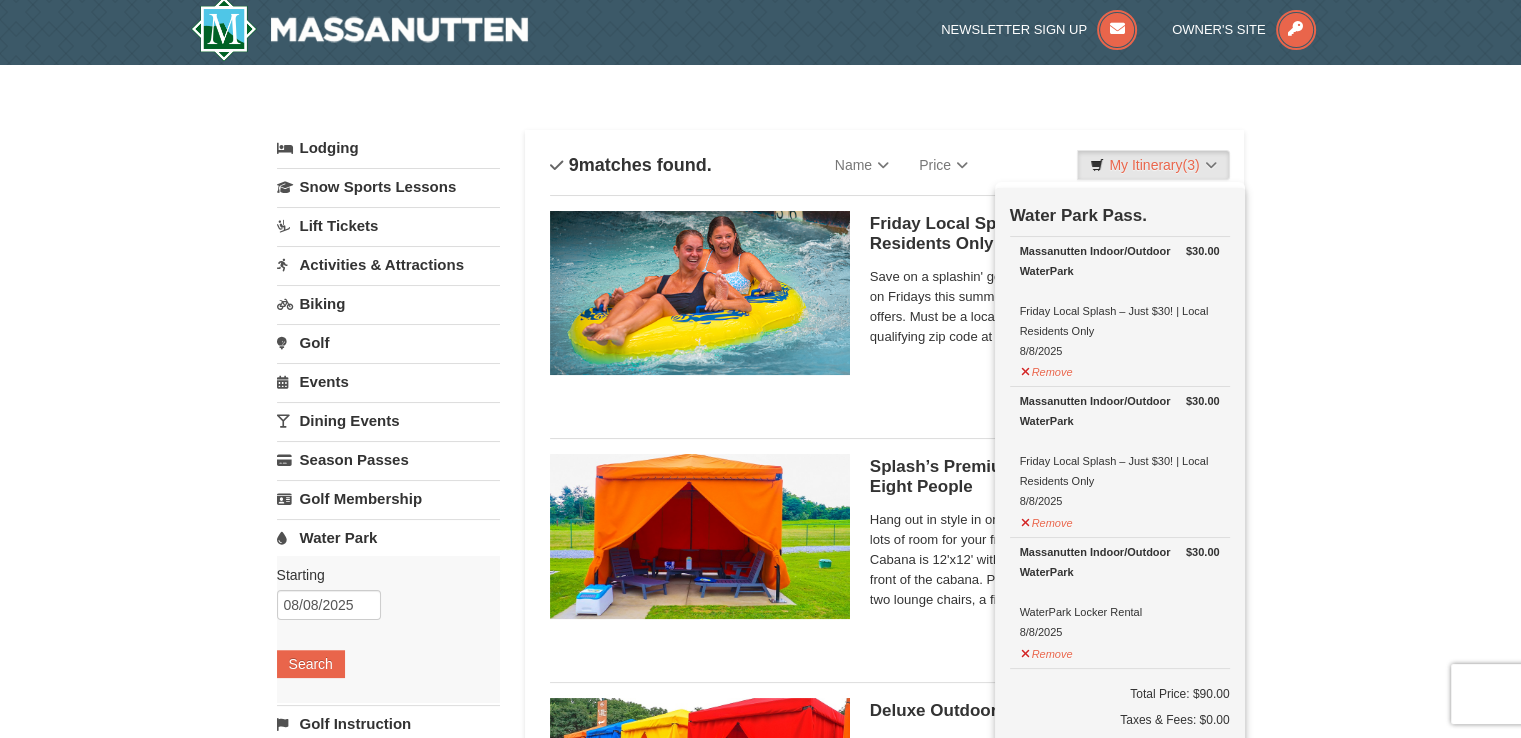 scroll, scrollTop: 6, scrollLeft: 0, axis: vertical 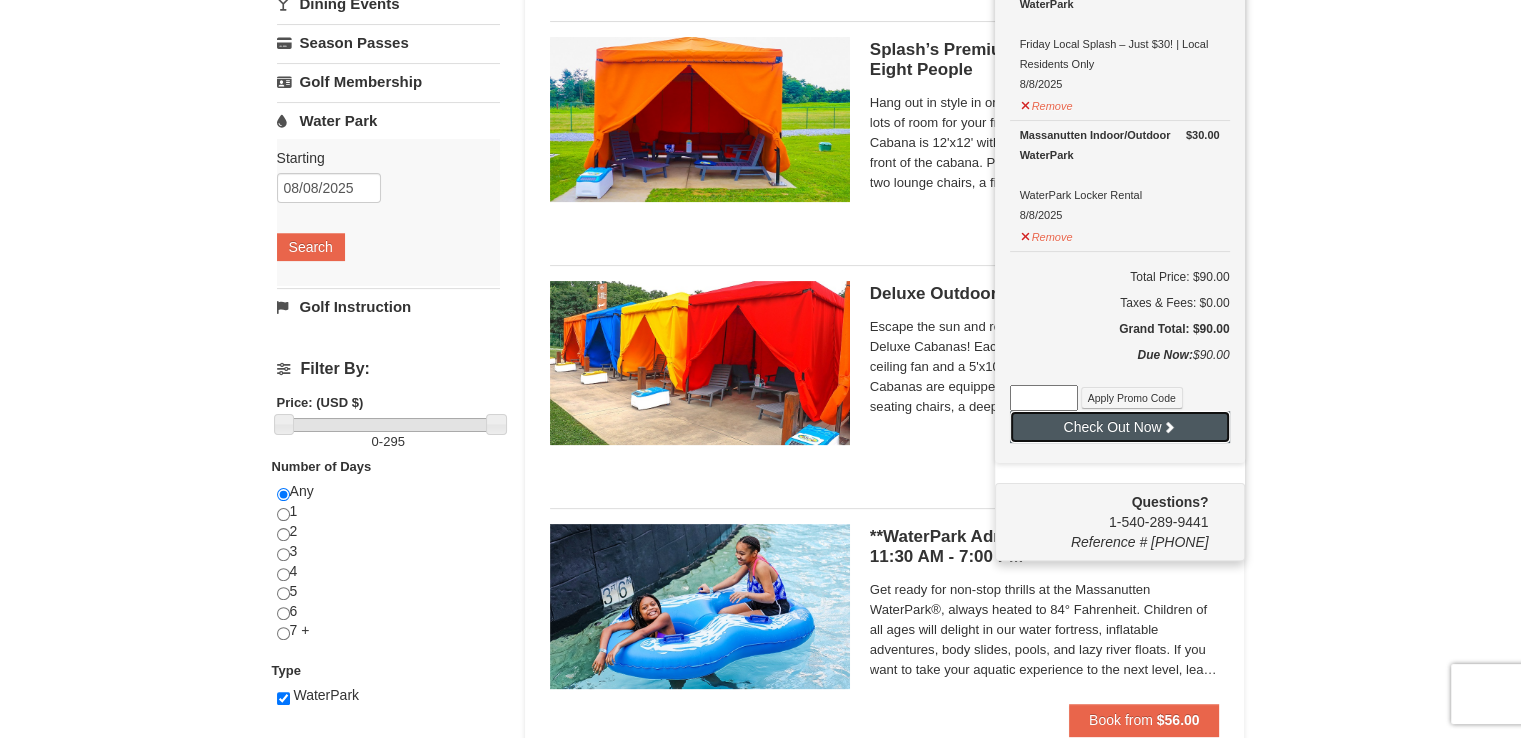 click at bounding box center [1169, 427] 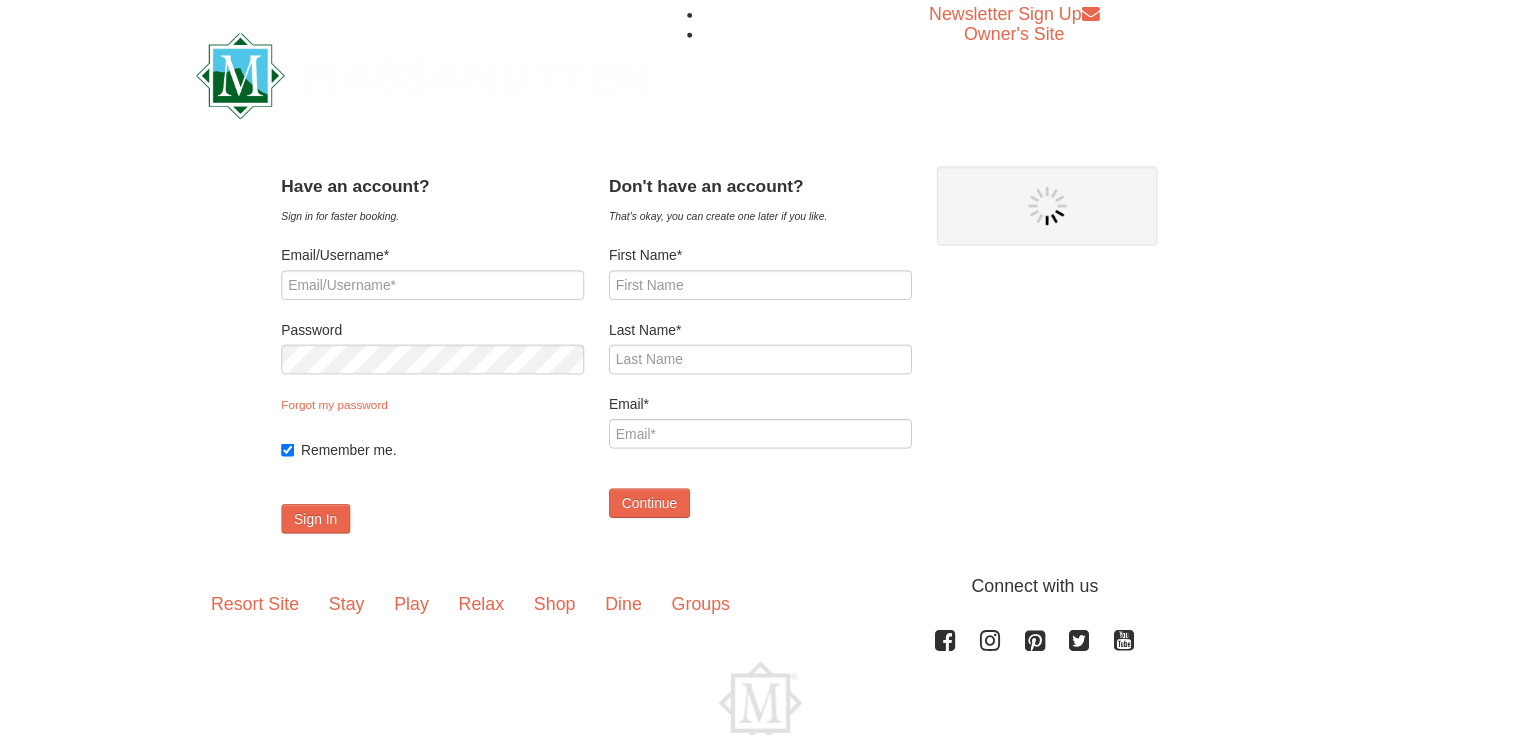 scroll, scrollTop: 0, scrollLeft: 0, axis: both 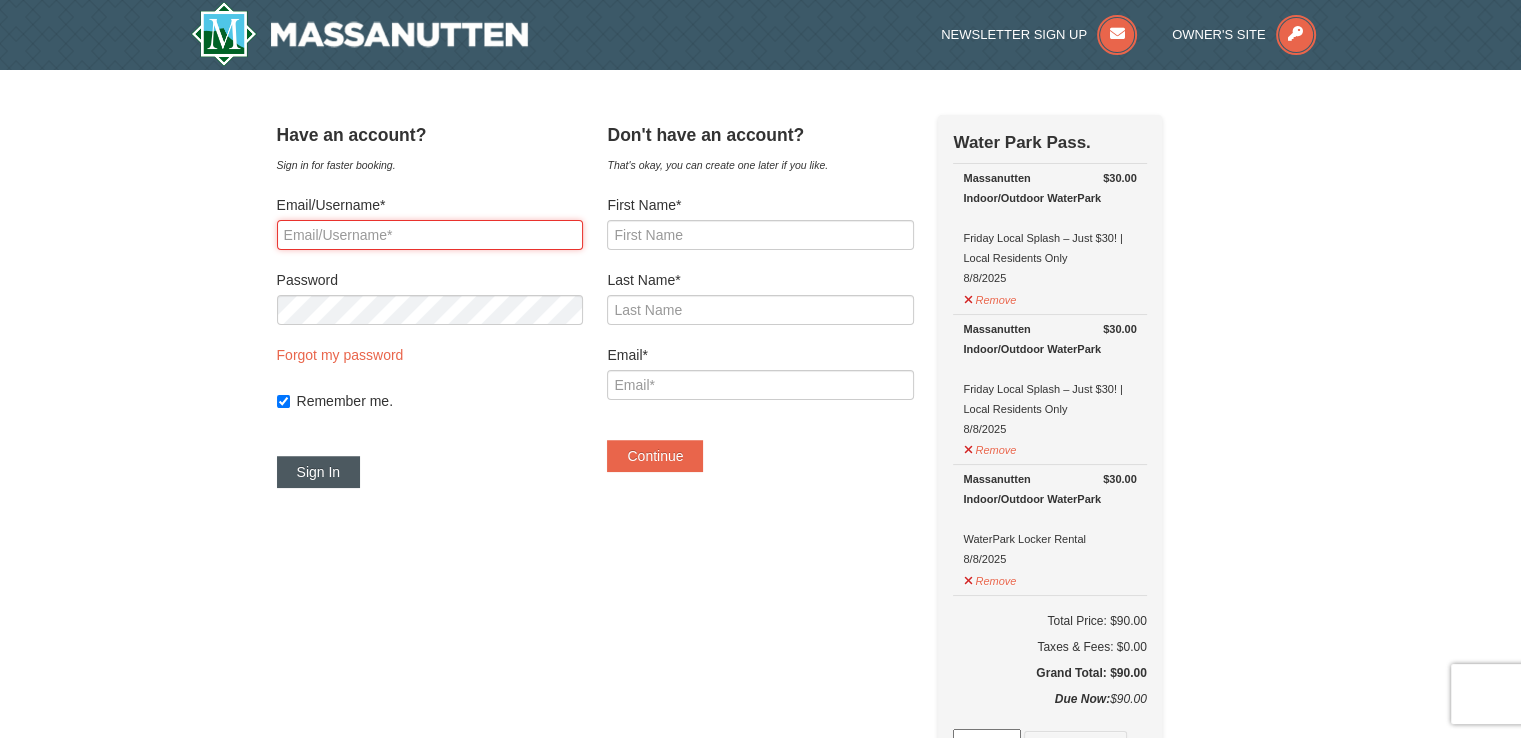 type on "rosey.santerre@gmail.com" 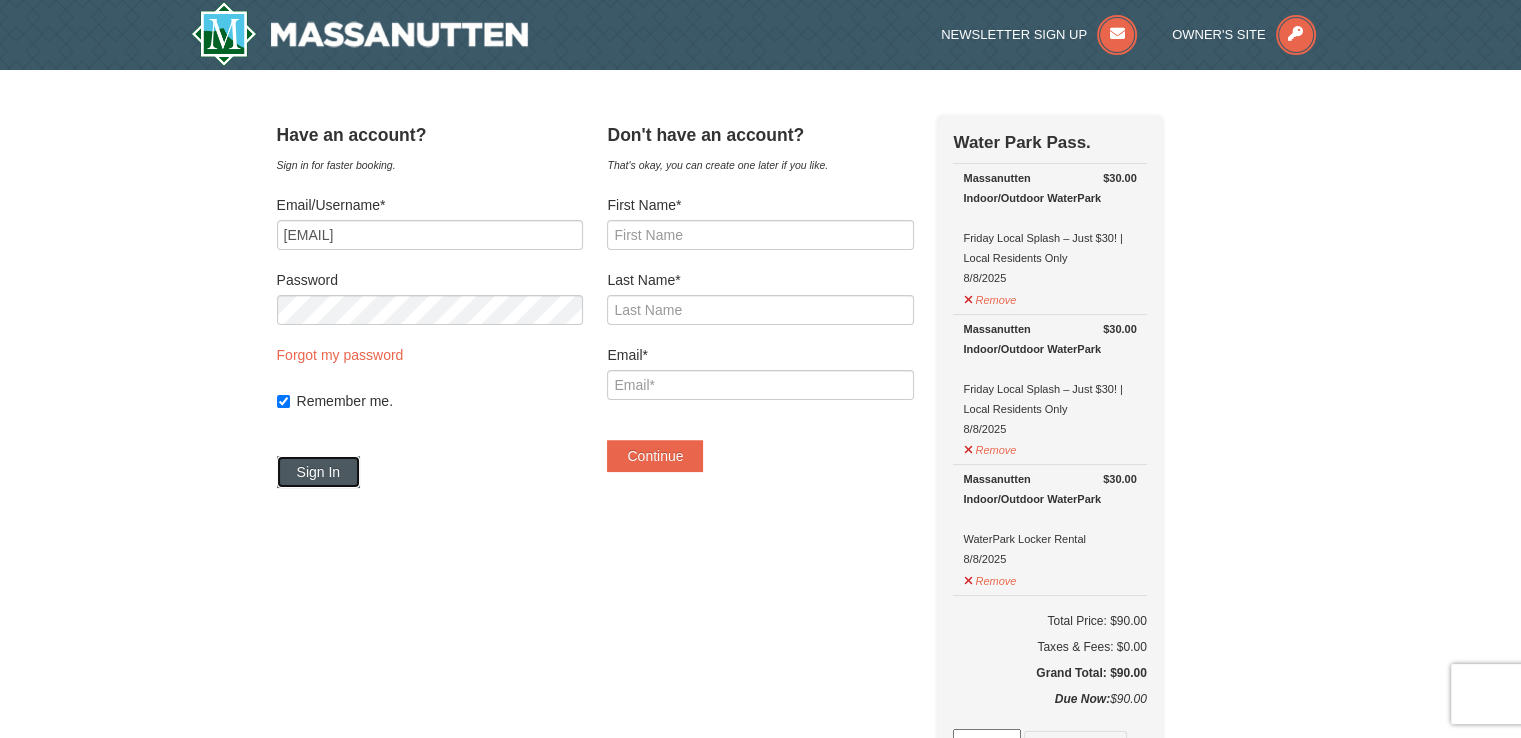 click on "Sign In" at bounding box center (319, 472) 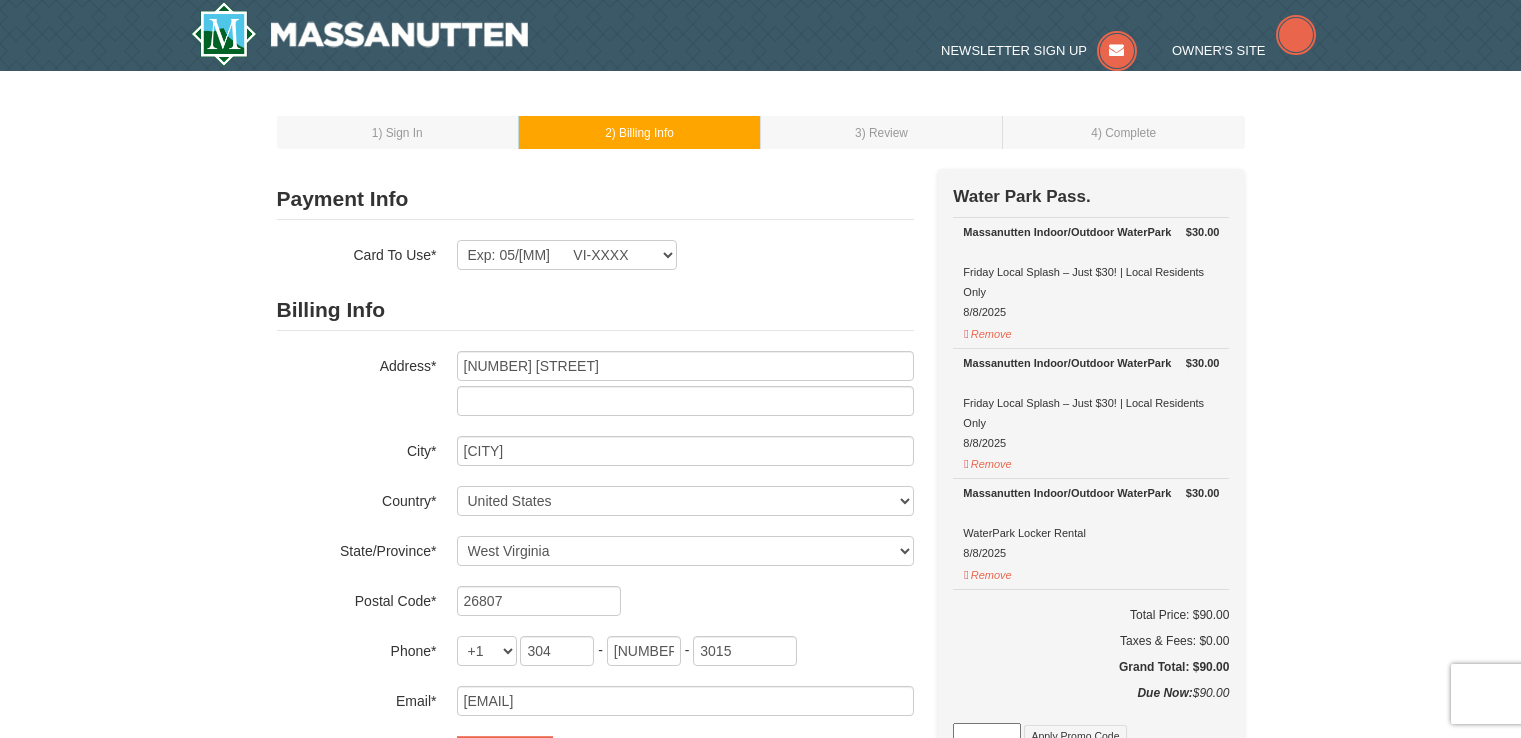 select on "WV" 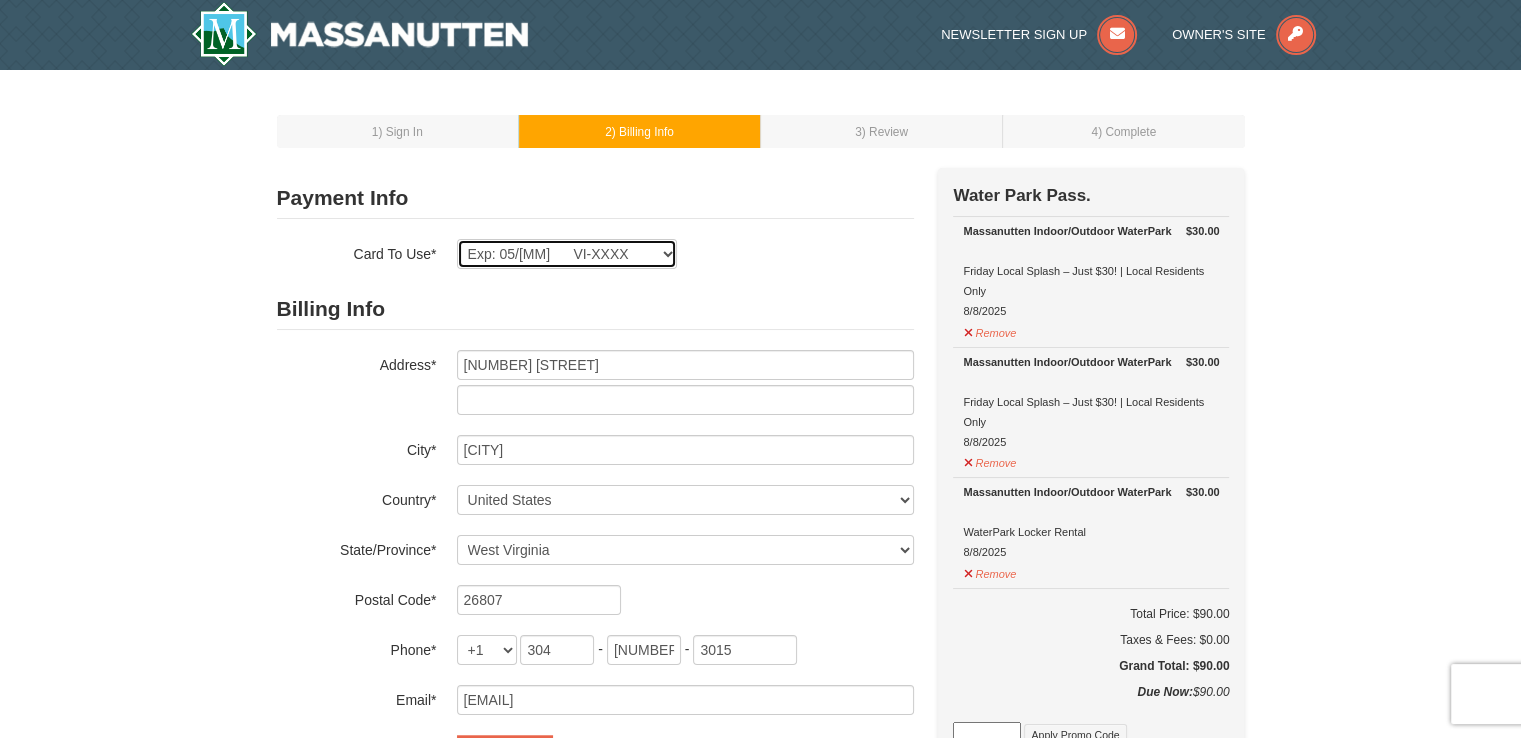 click on "Exp: 05/27      VI-XXXX New Card" at bounding box center [567, 254] 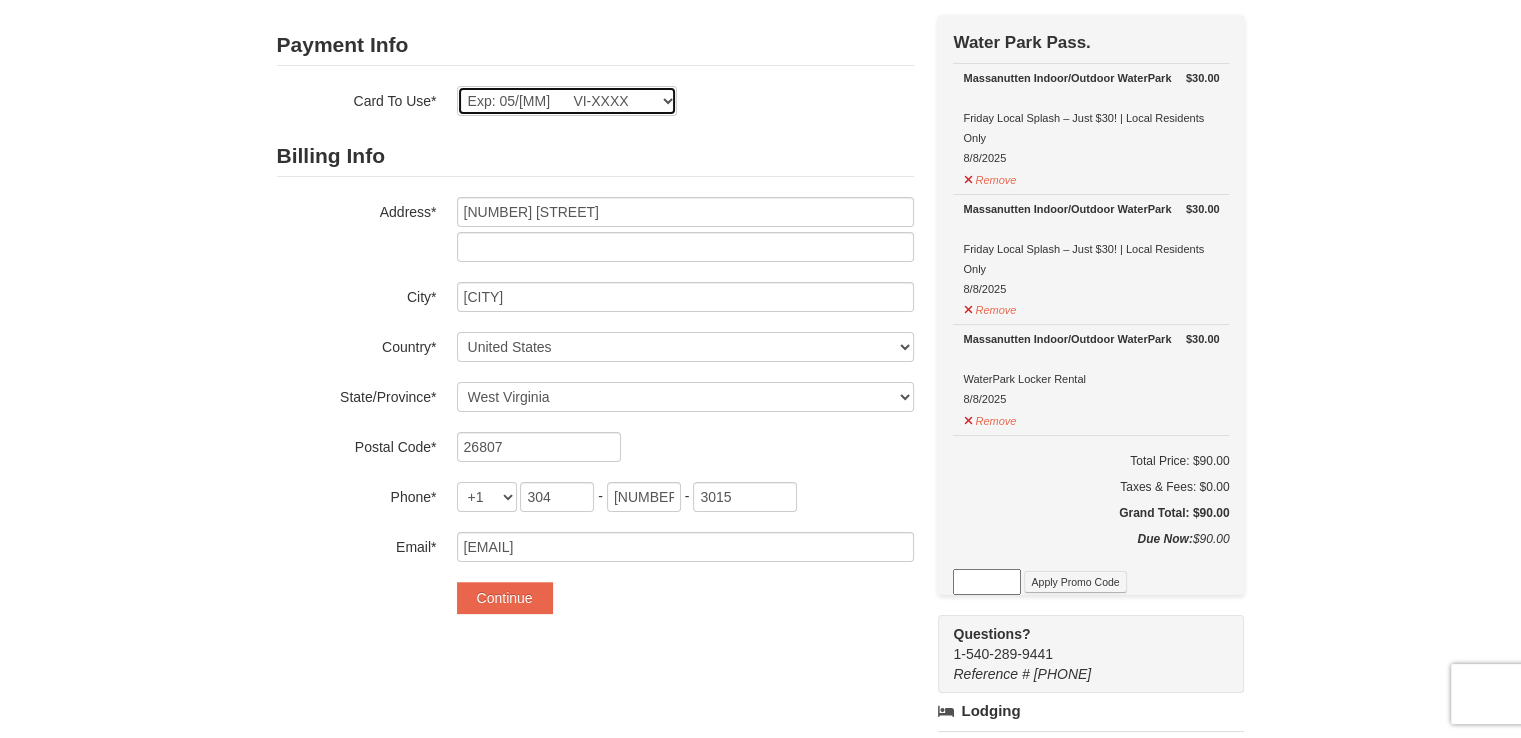 scroll, scrollTop: 160, scrollLeft: 0, axis: vertical 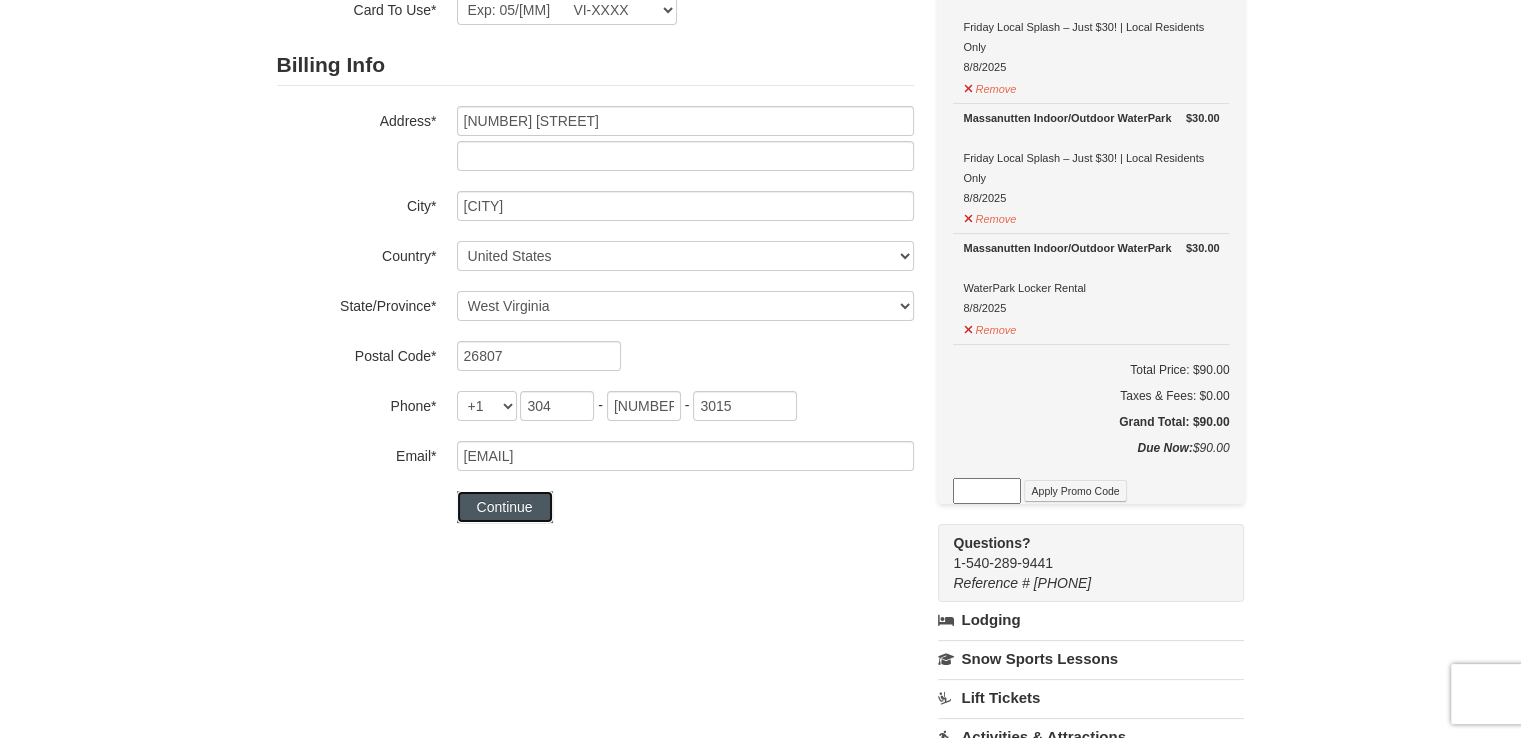 click on "Continue" at bounding box center (505, 507) 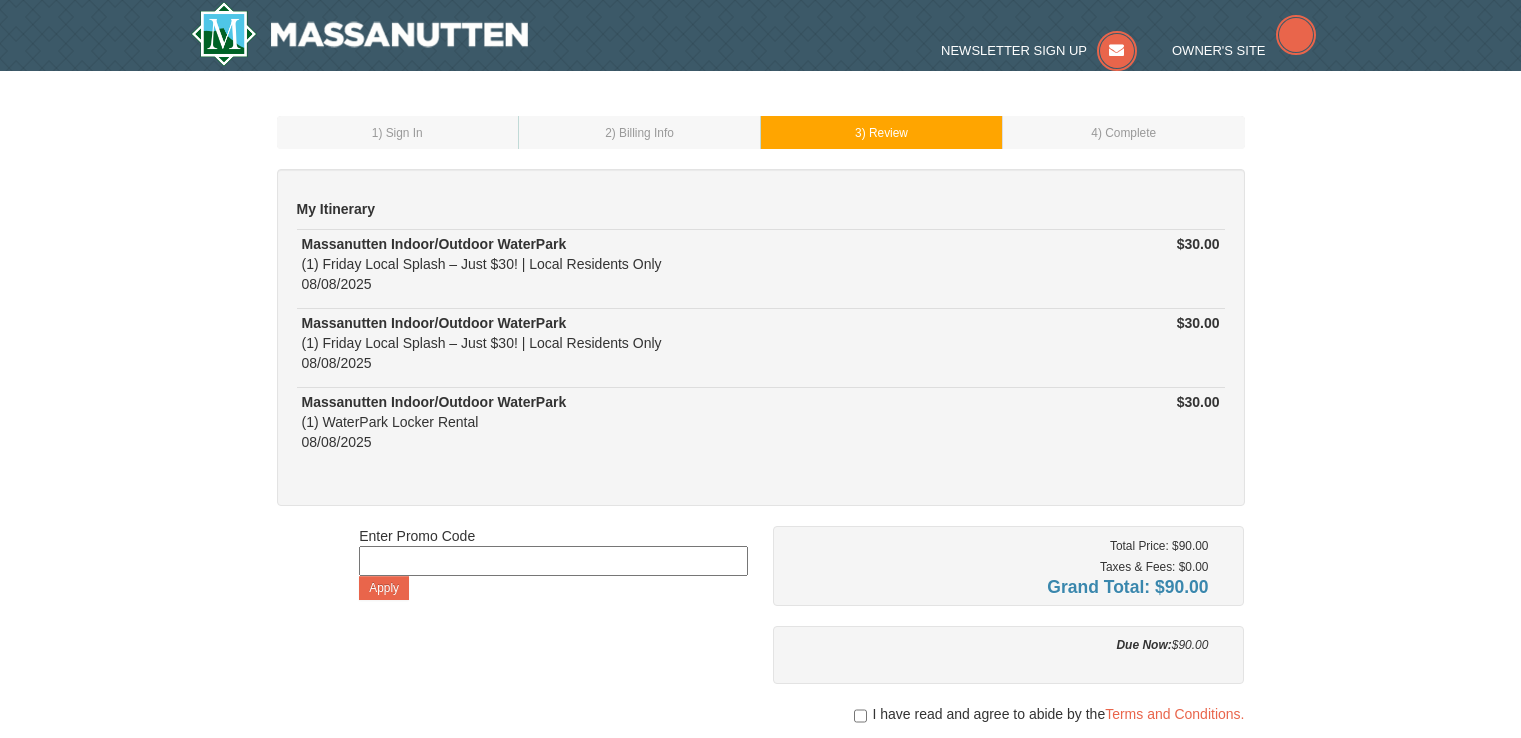 scroll, scrollTop: 0, scrollLeft: 0, axis: both 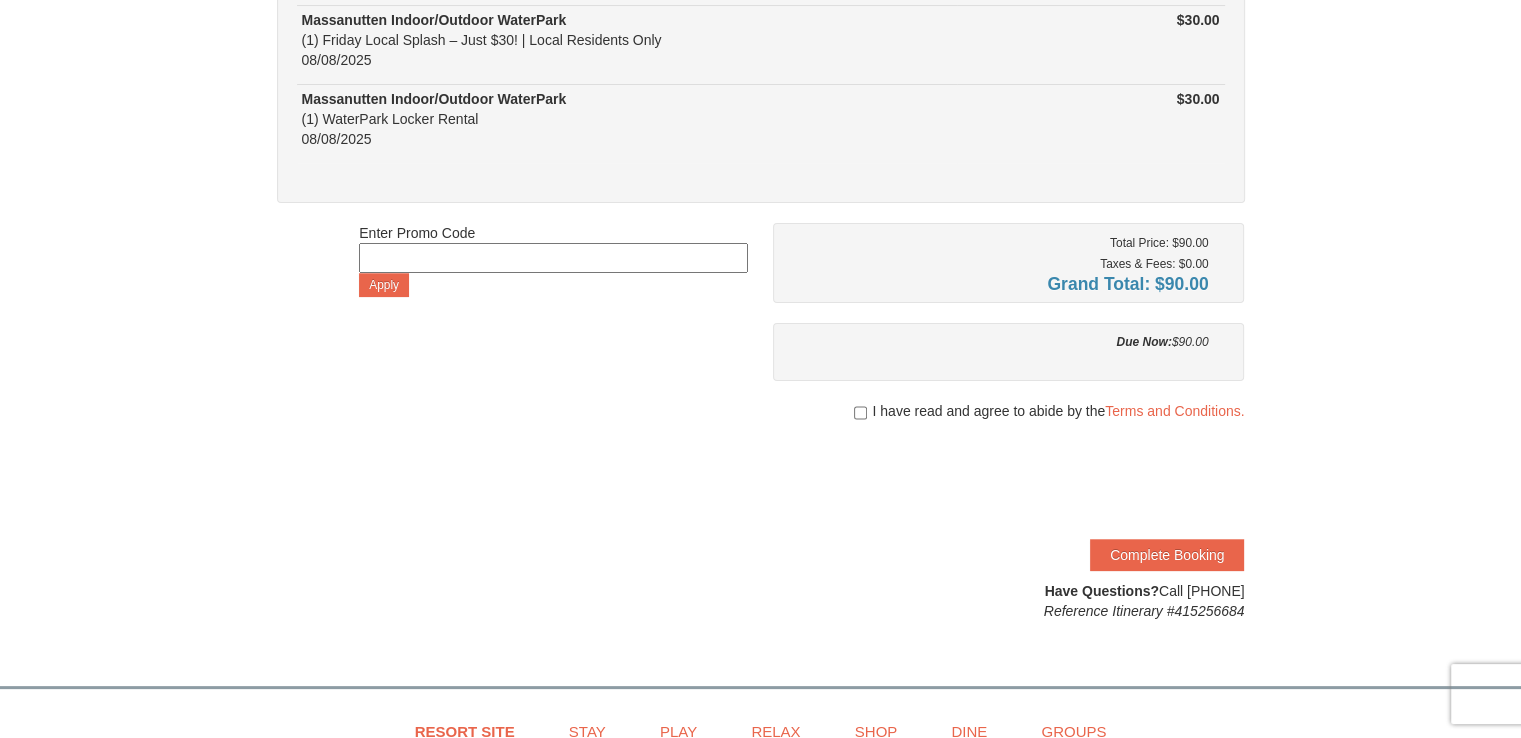 drag, startPoint x: 1535, startPoint y: 253, endPoint x: 1535, endPoint y: 397, distance: 144 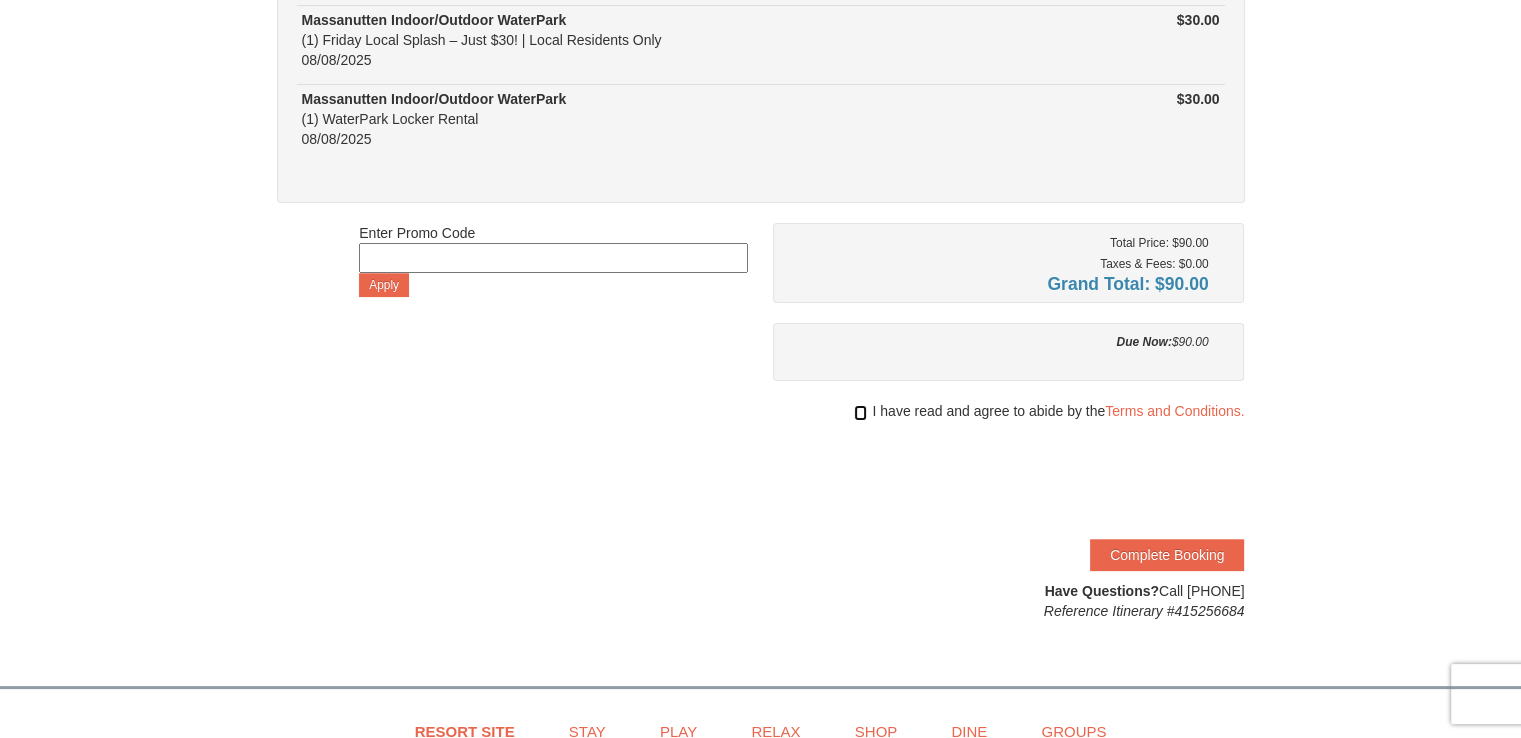 click at bounding box center [860, 413] 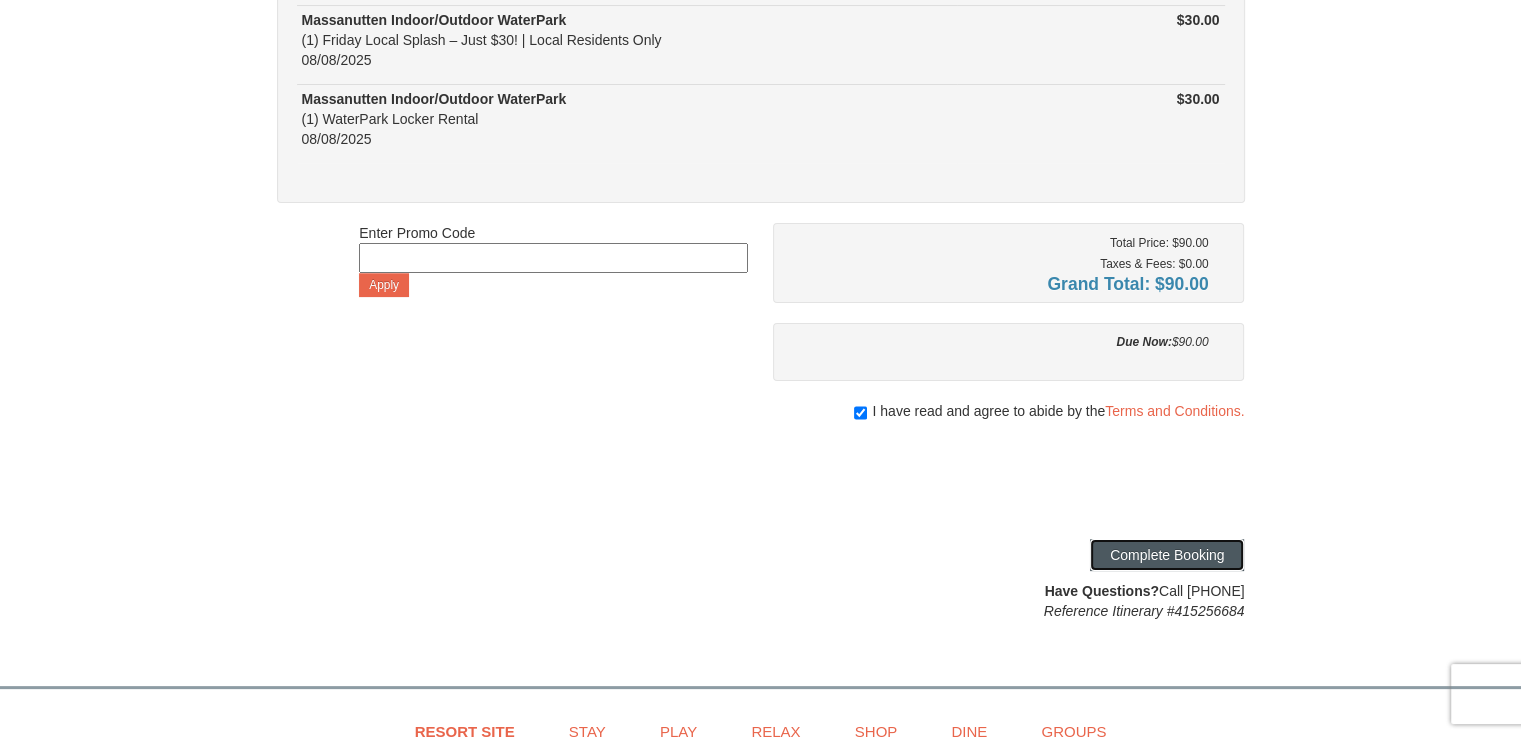 click on "Complete Booking" at bounding box center (1167, 555) 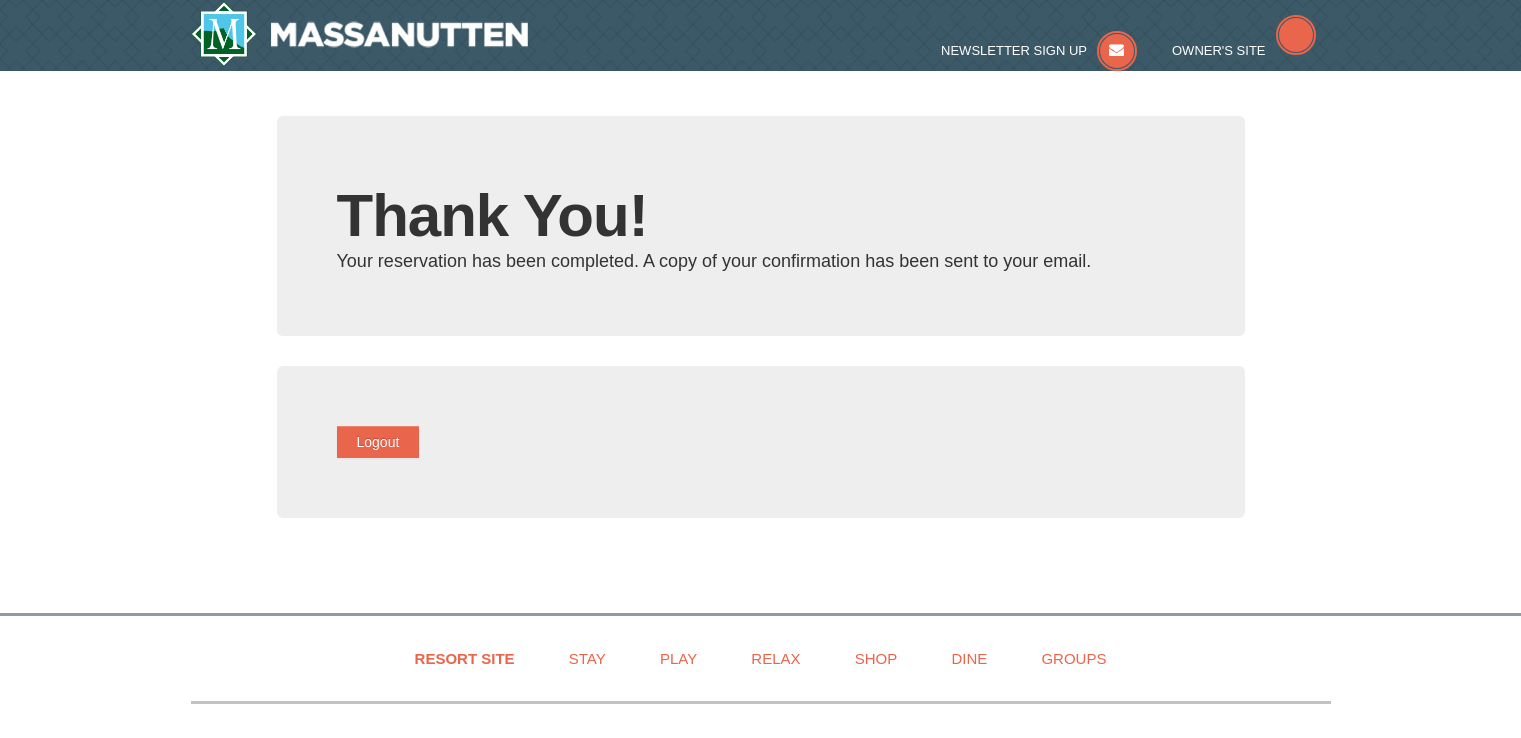 scroll, scrollTop: 0, scrollLeft: 0, axis: both 